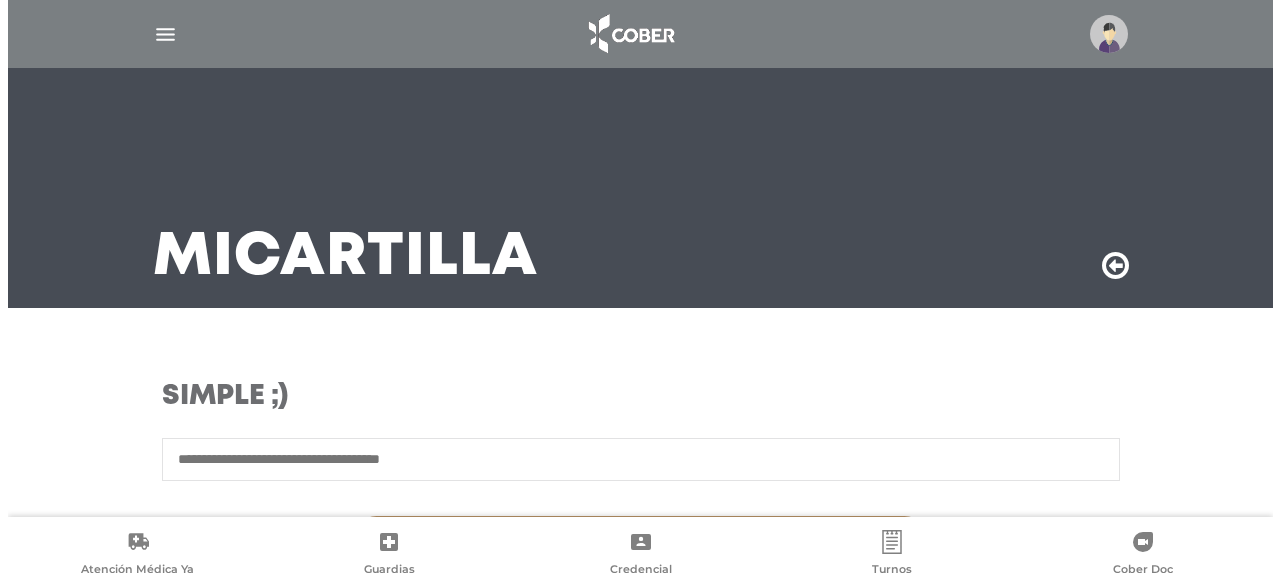 scroll, scrollTop: 0, scrollLeft: 0, axis: both 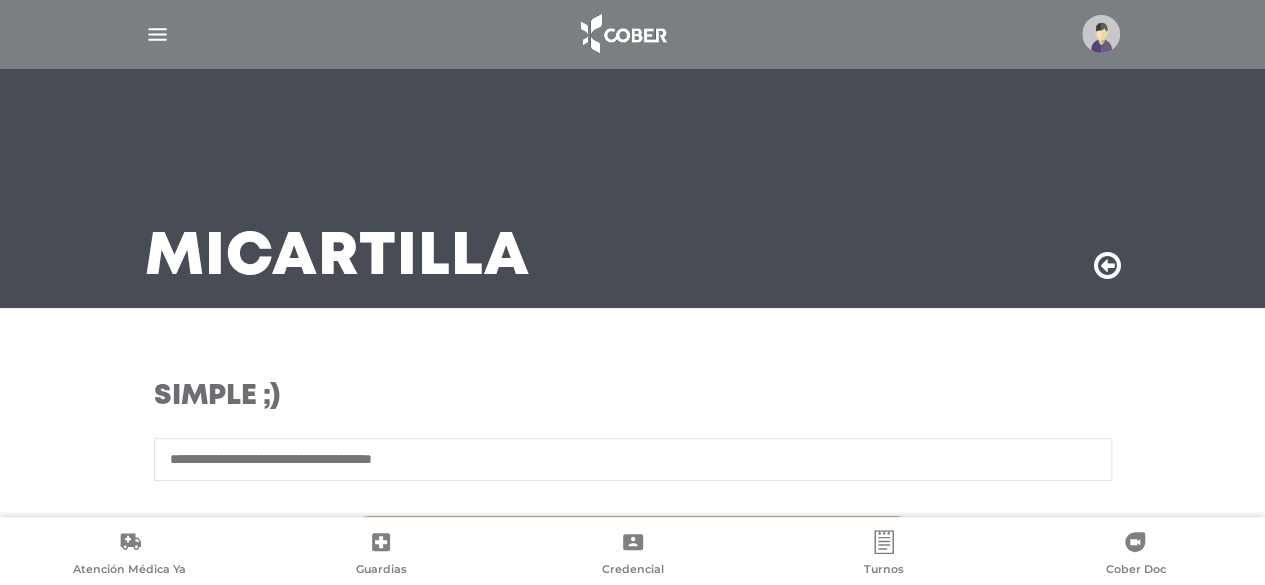 click at bounding box center [1101, 34] 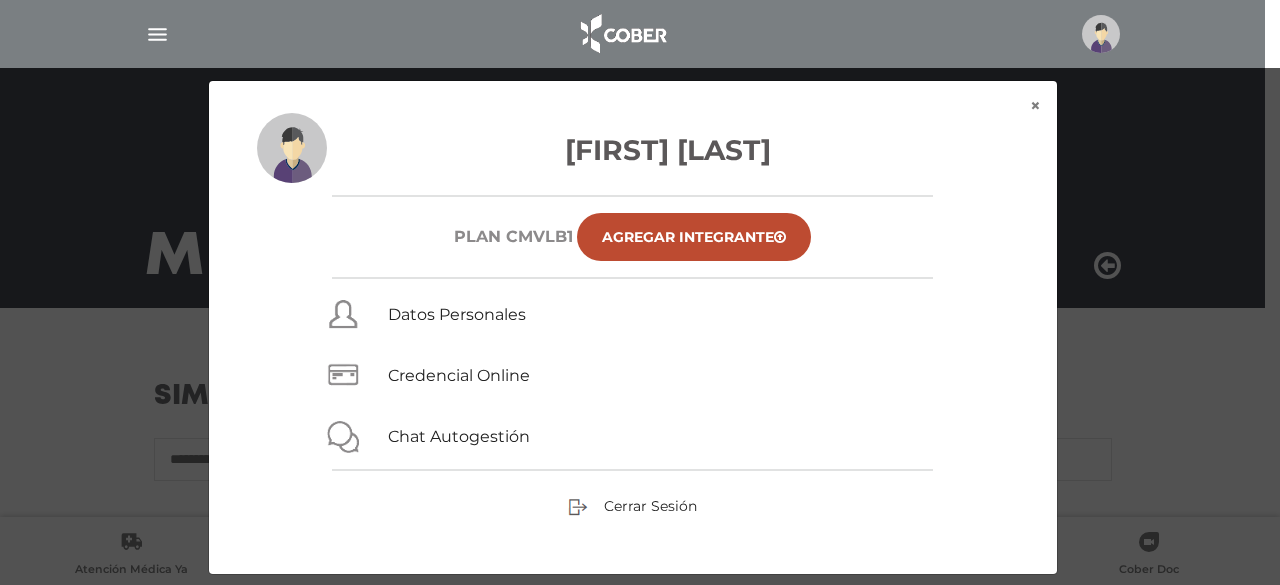 click at bounding box center [1101, 34] 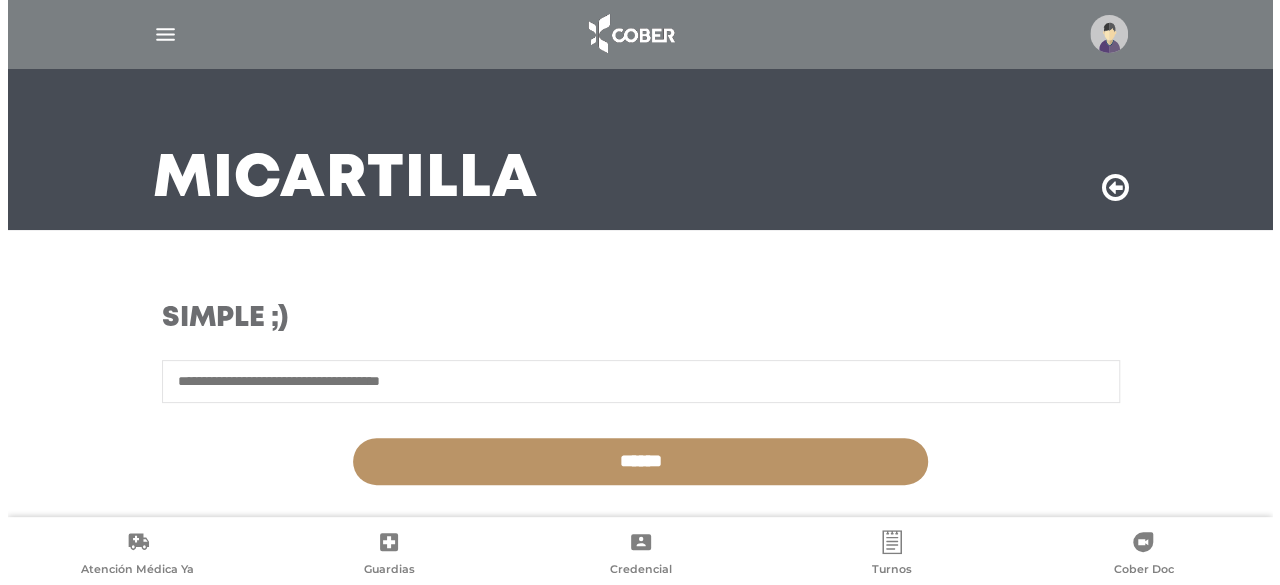 scroll, scrollTop: 0, scrollLeft: 0, axis: both 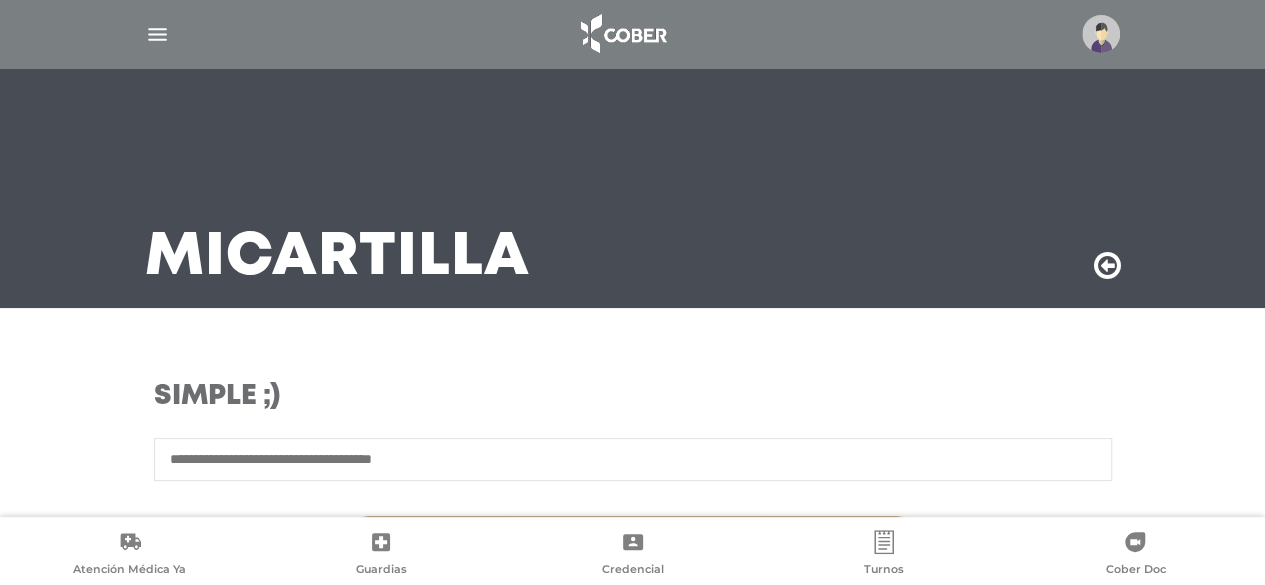 click at bounding box center [157, 34] 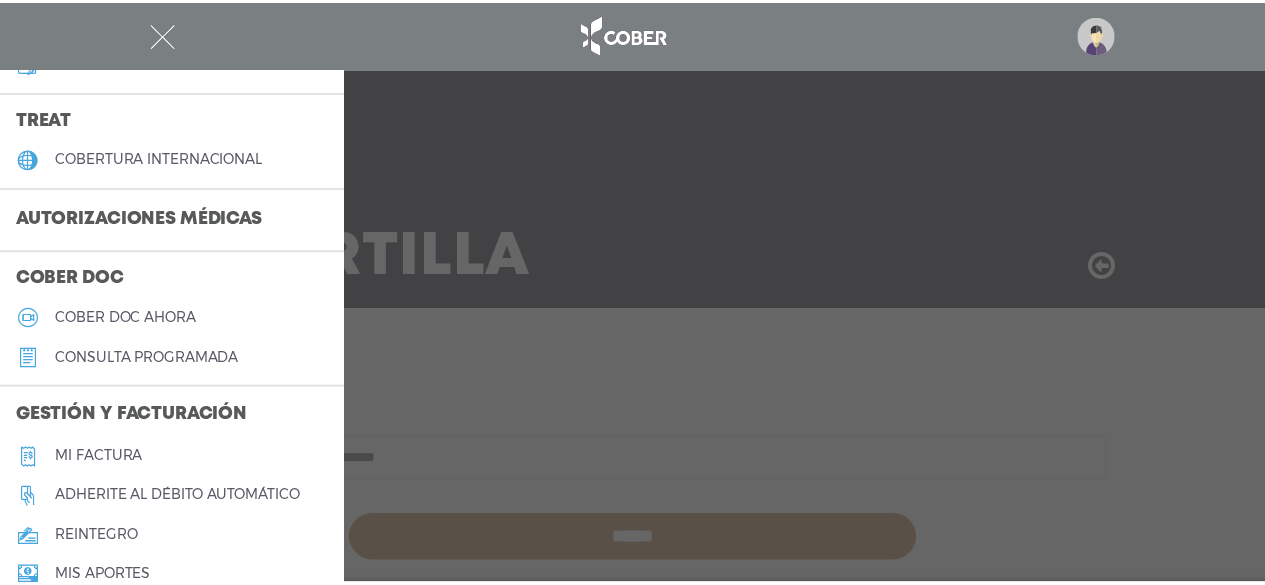 scroll, scrollTop: 500, scrollLeft: 0, axis: vertical 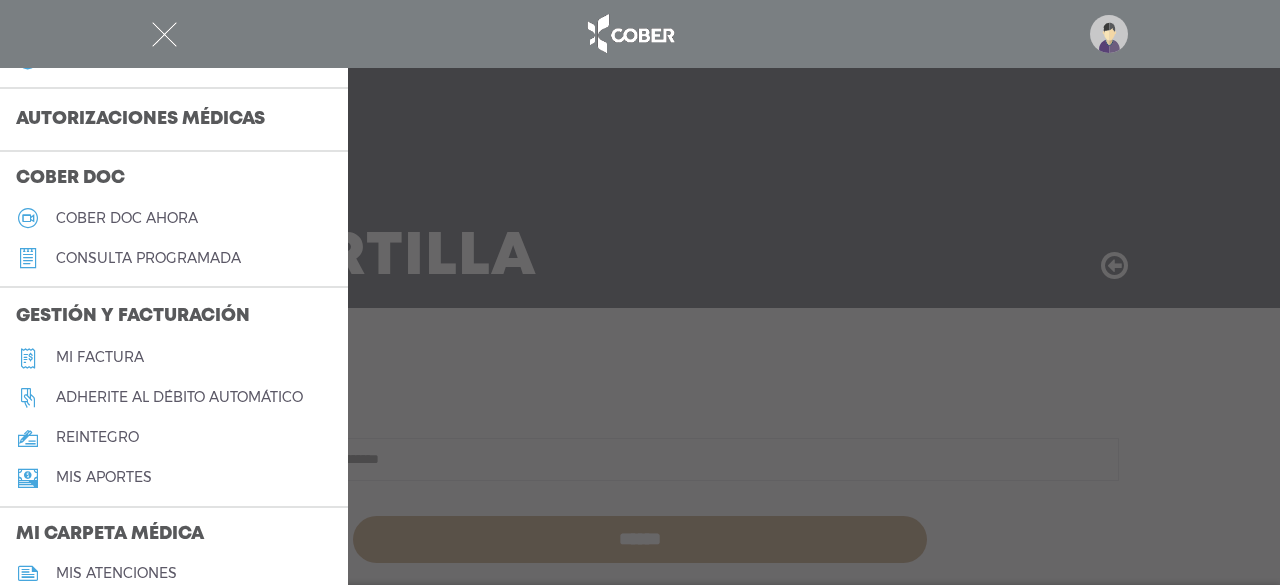 click on "Adherite al débito automático" at bounding box center [179, 397] 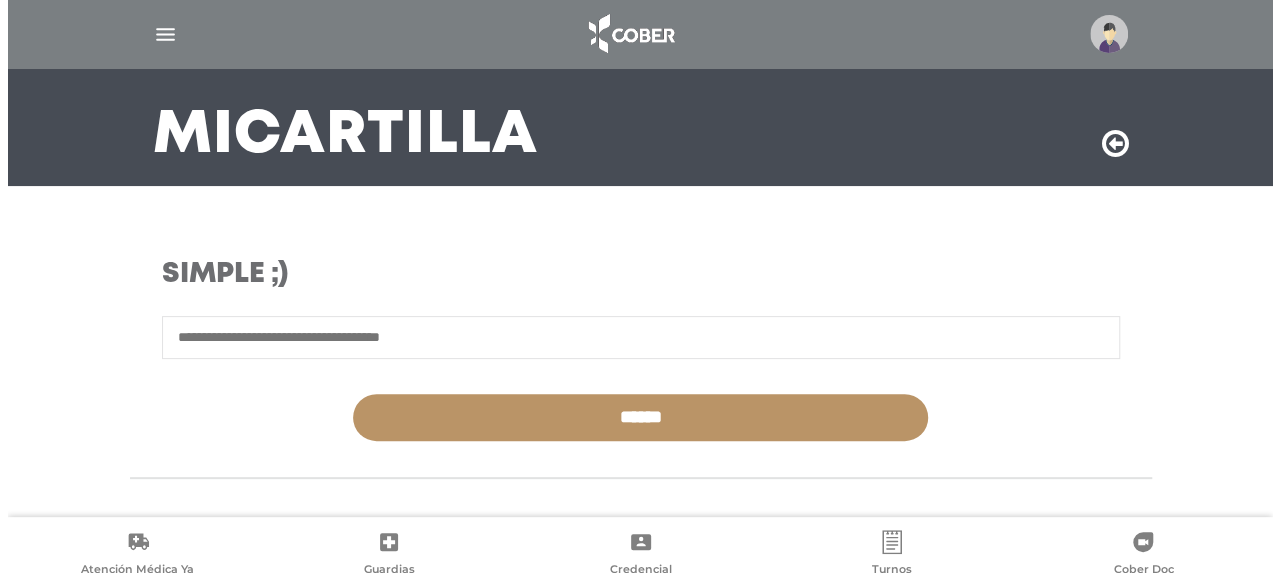 scroll, scrollTop: 0, scrollLeft: 0, axis: both 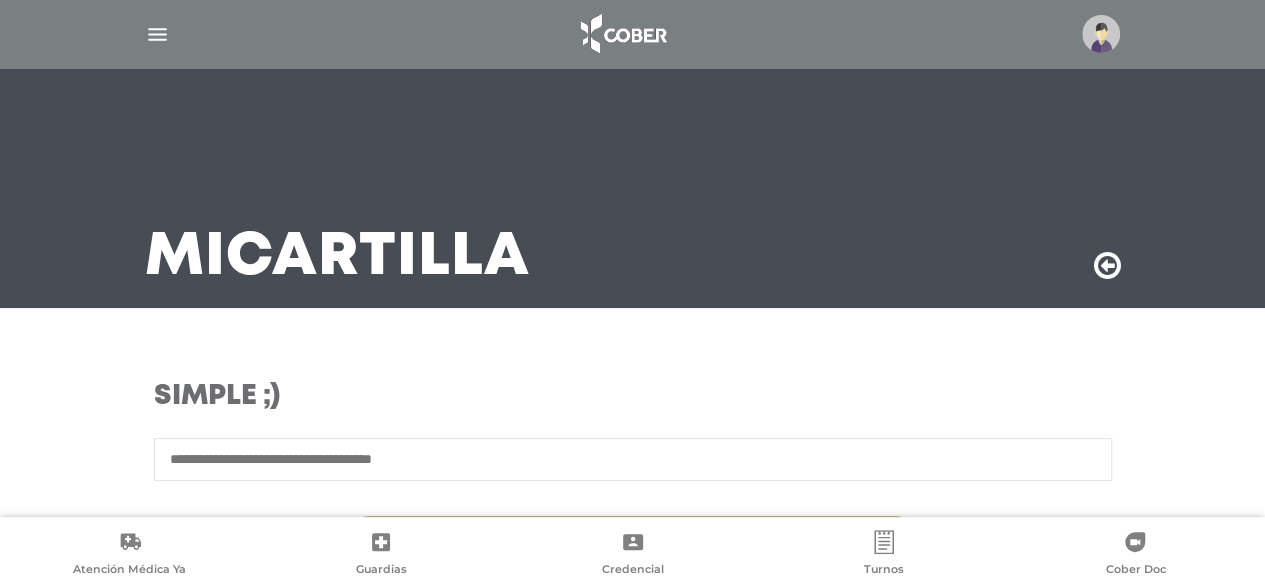 click at bounding box center (157, 34) 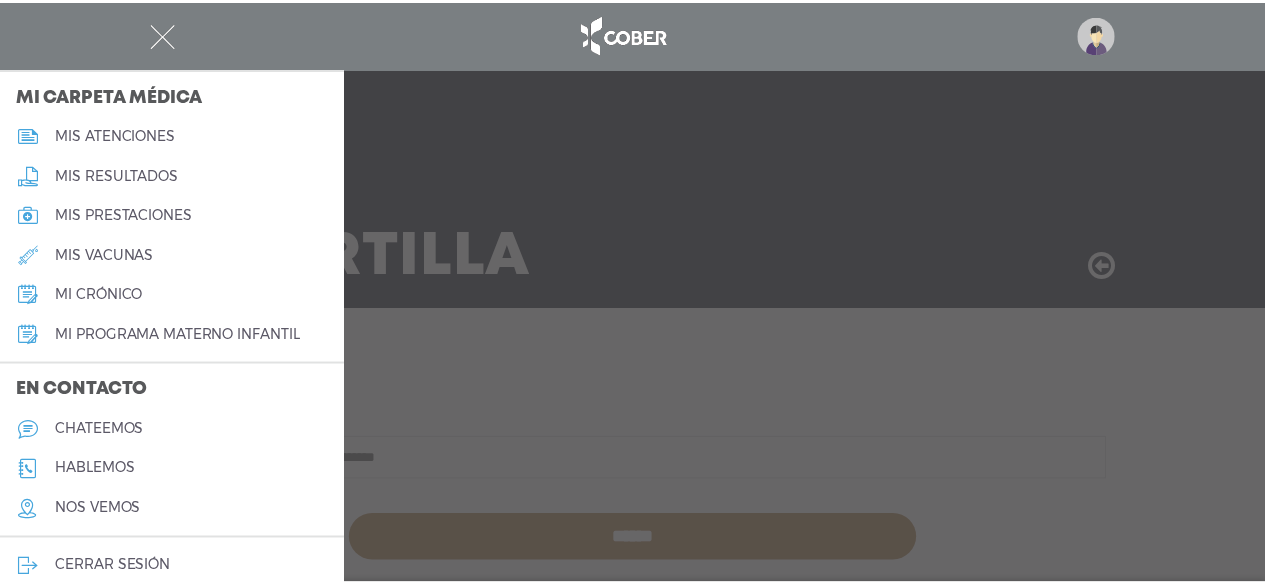 scroll, scrollTop: 957, scrollLeft: 0, axis: vertical 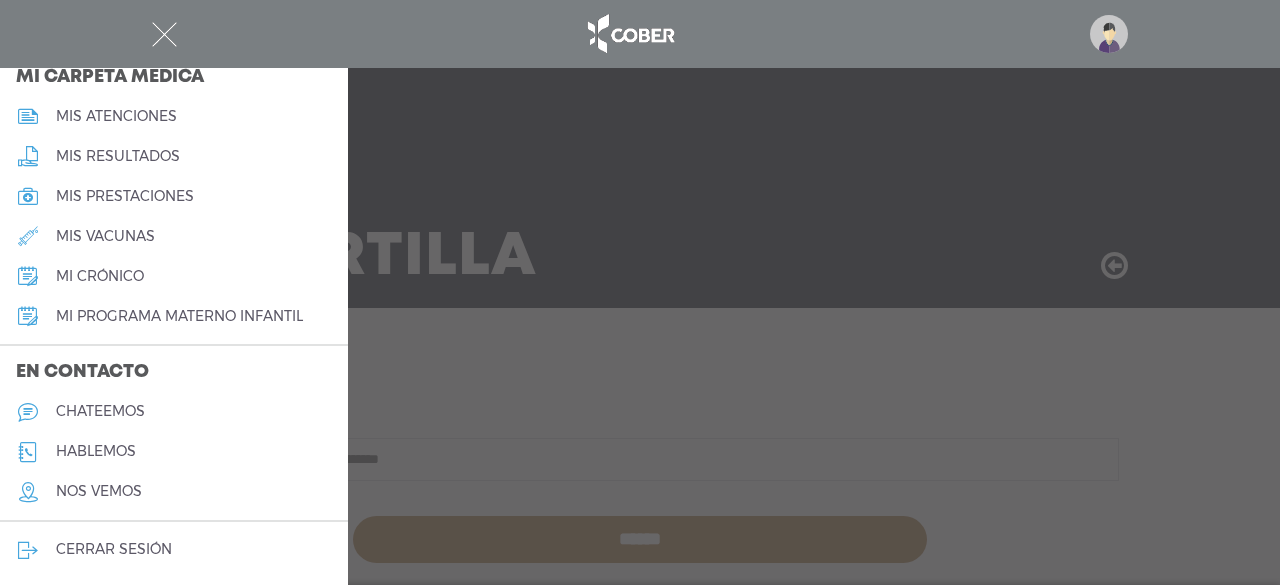 click on "chateemos" at bounding box center (100, 411) 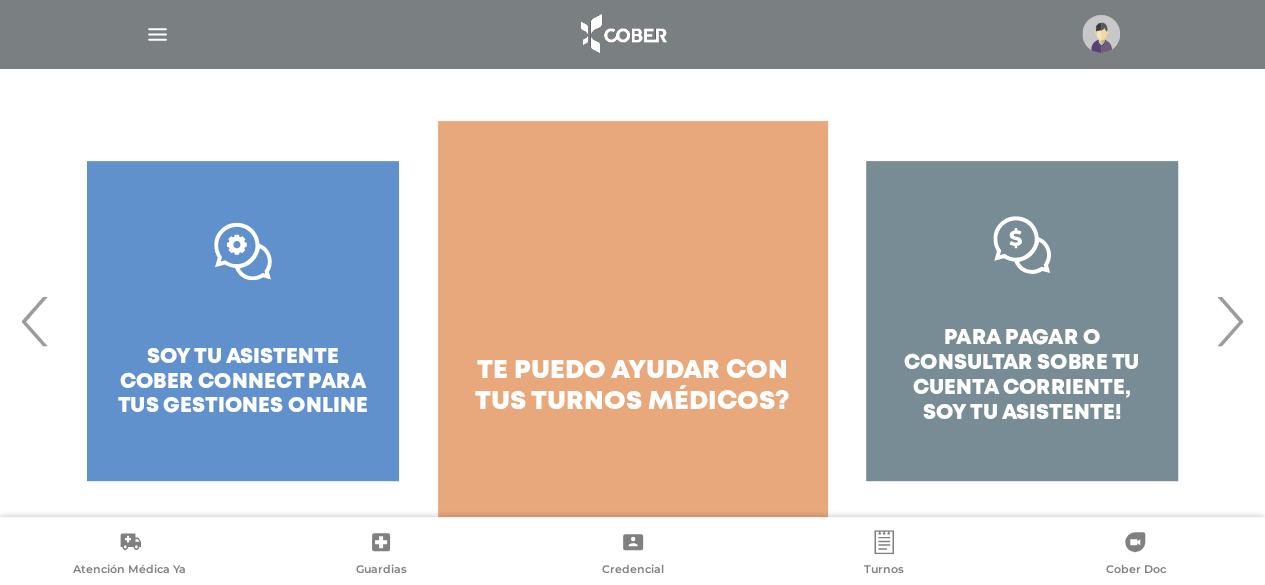 scroll, scrollTop: 312, scrollLeft: 0, axis: vertical 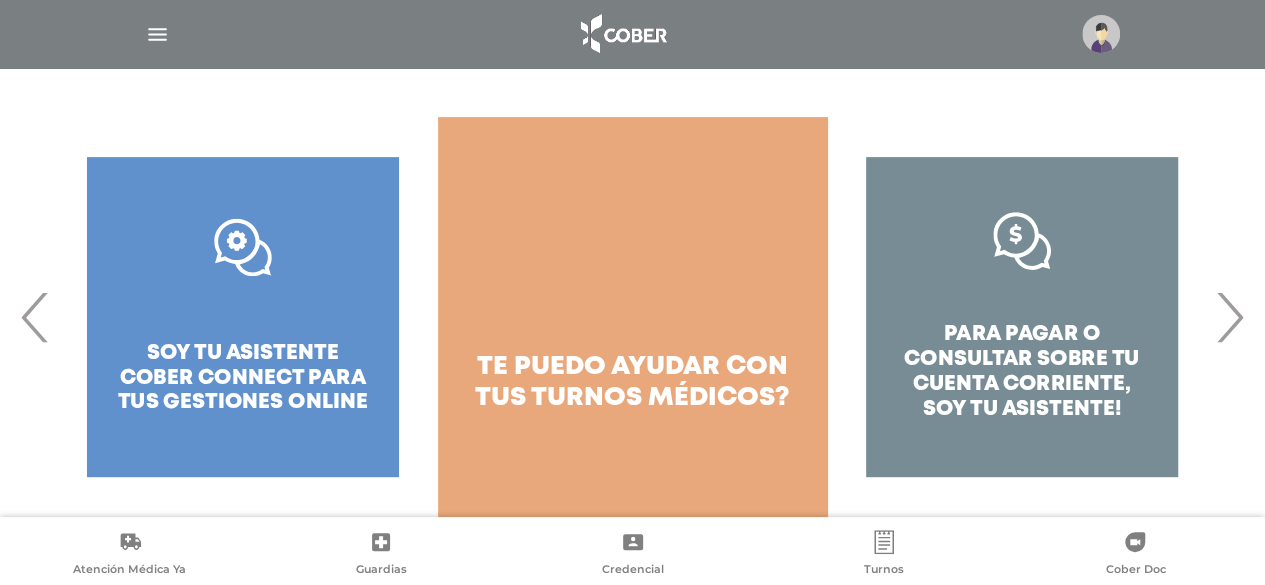 click on "›" at bounding box center (1229, 317) 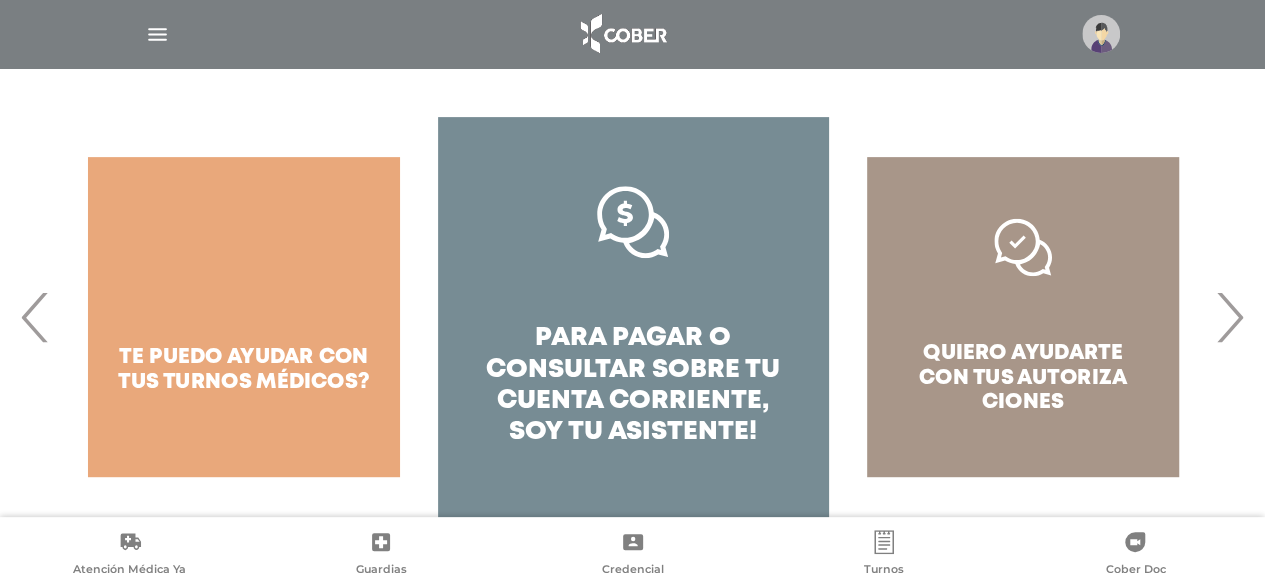 click on "te puedo ayudar con tus
turnos médicos?" at bounding box center (244, 317) 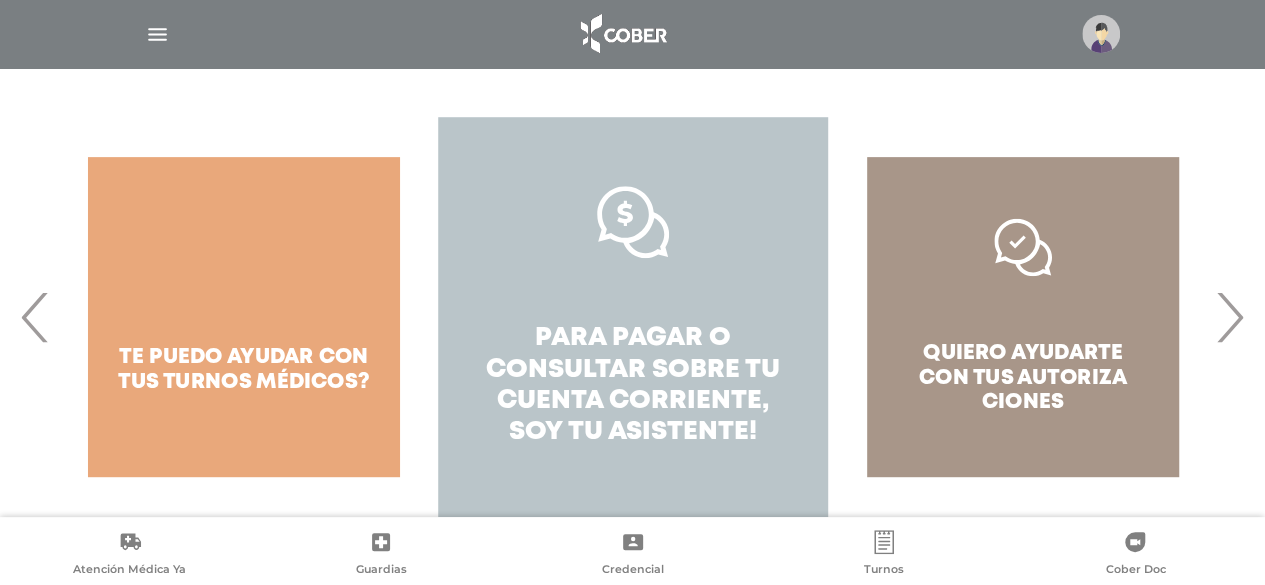 drag, startPoint x: 661, startPoint y: 398, endPoint x: 650, endPoint y: 396, distance: 11.18034 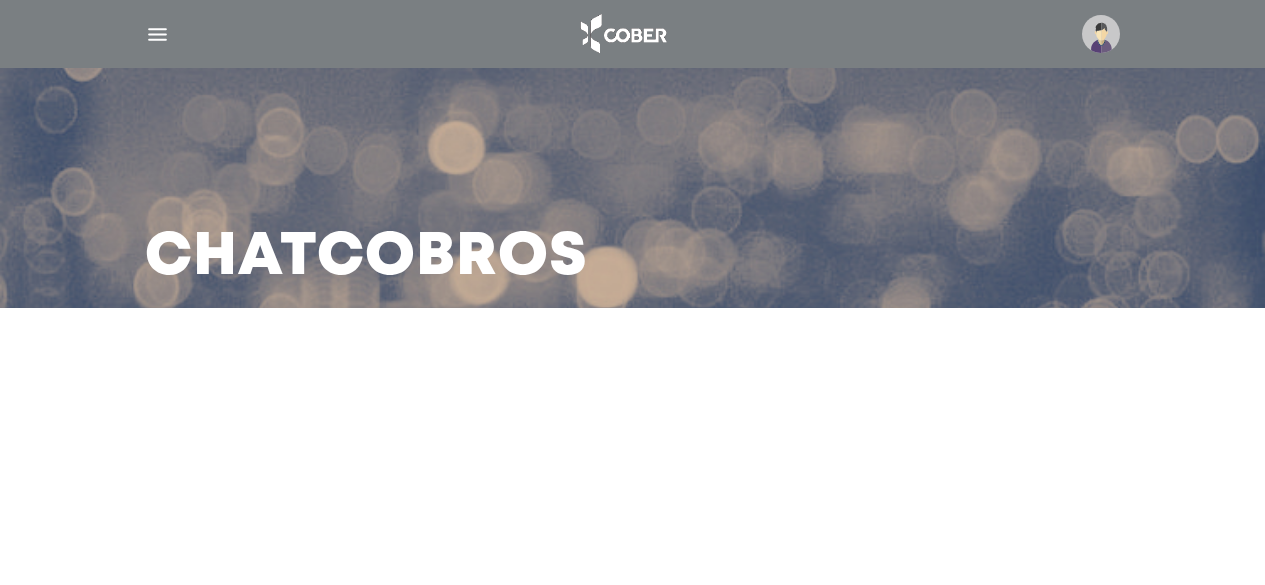 scroll, scrollTop: 0, scrollLeft: 0, axis: both 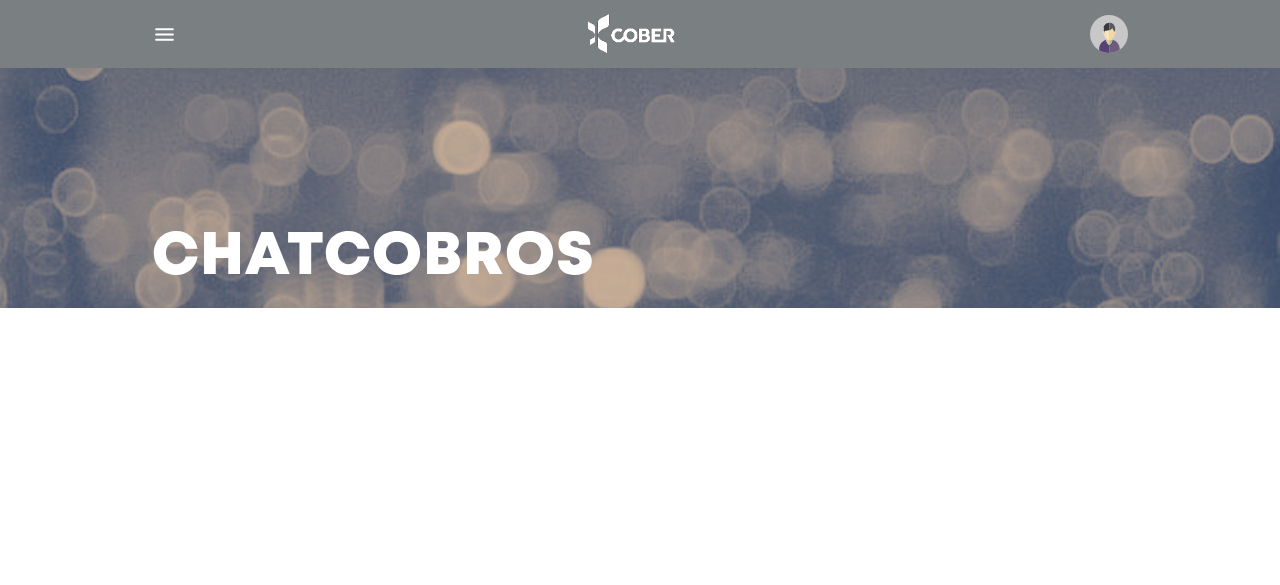 click at bounding box center [1109, 34] 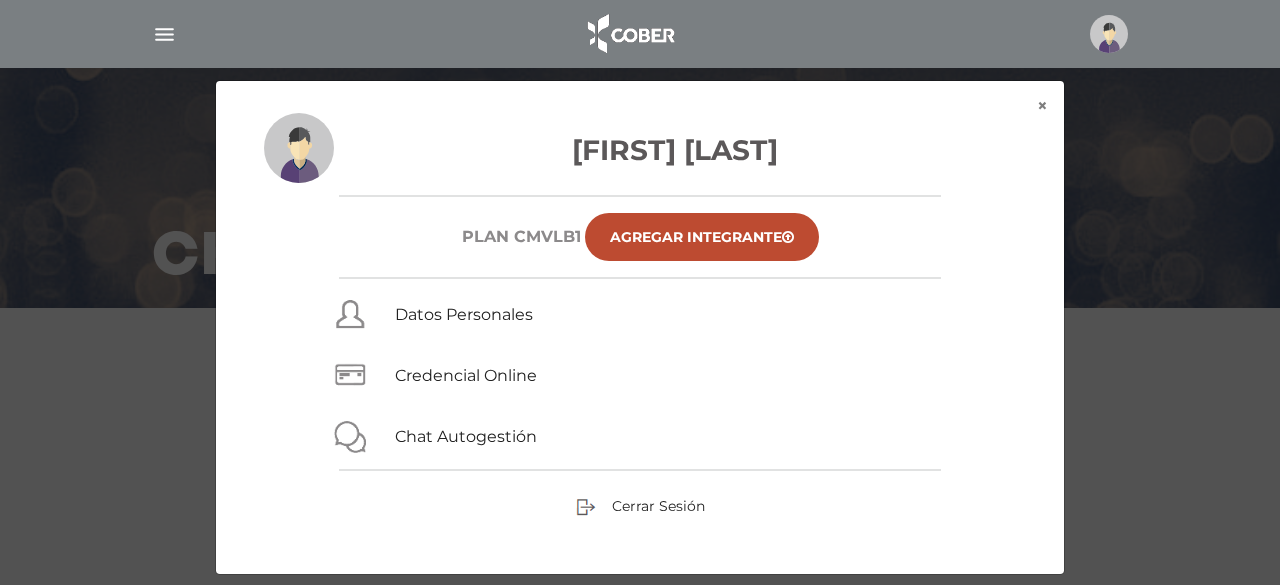 click at bounding box center [1109, 34] 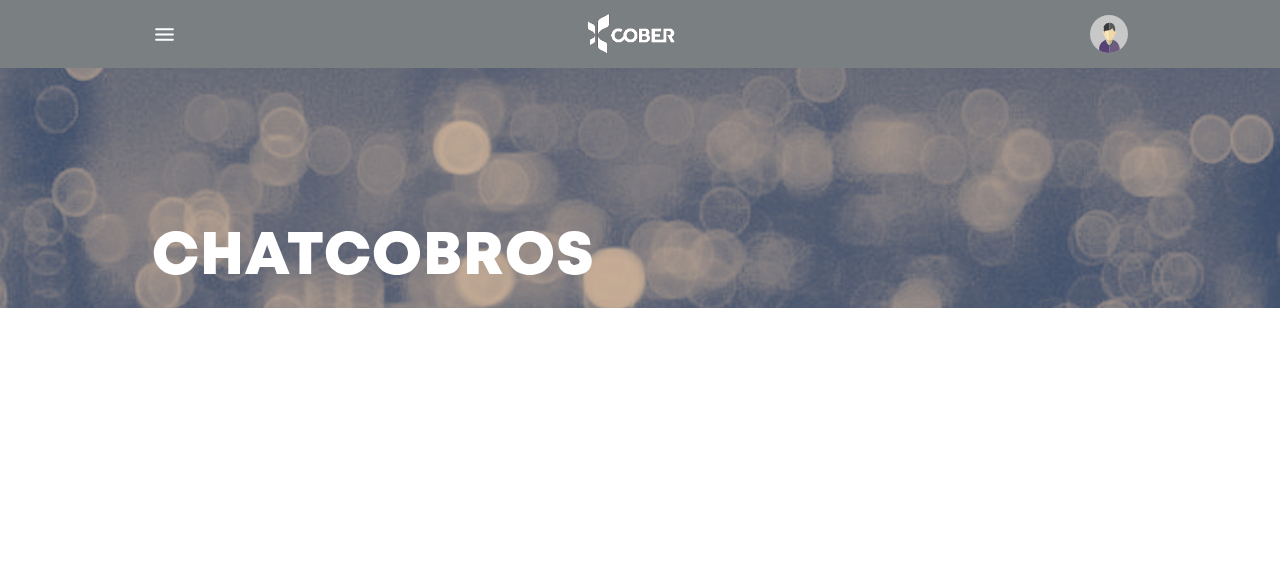 click on "Chat  Cobros" at bounding box center [373, 258] 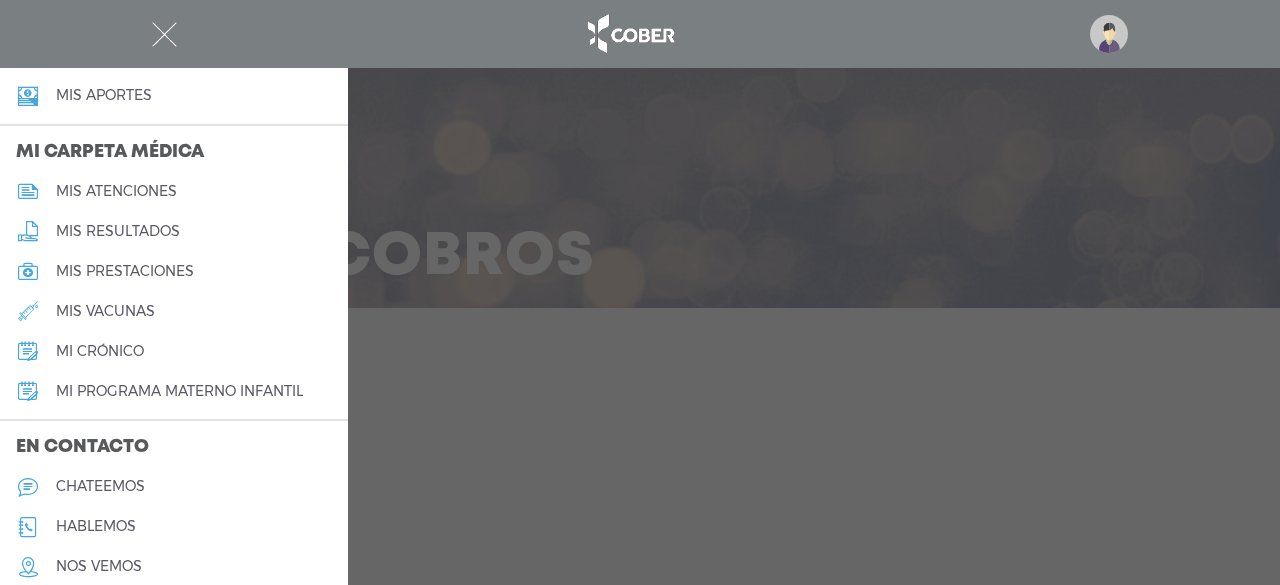 scroll, scrollTop: 957, scrollLeft: 0, axis: vertical 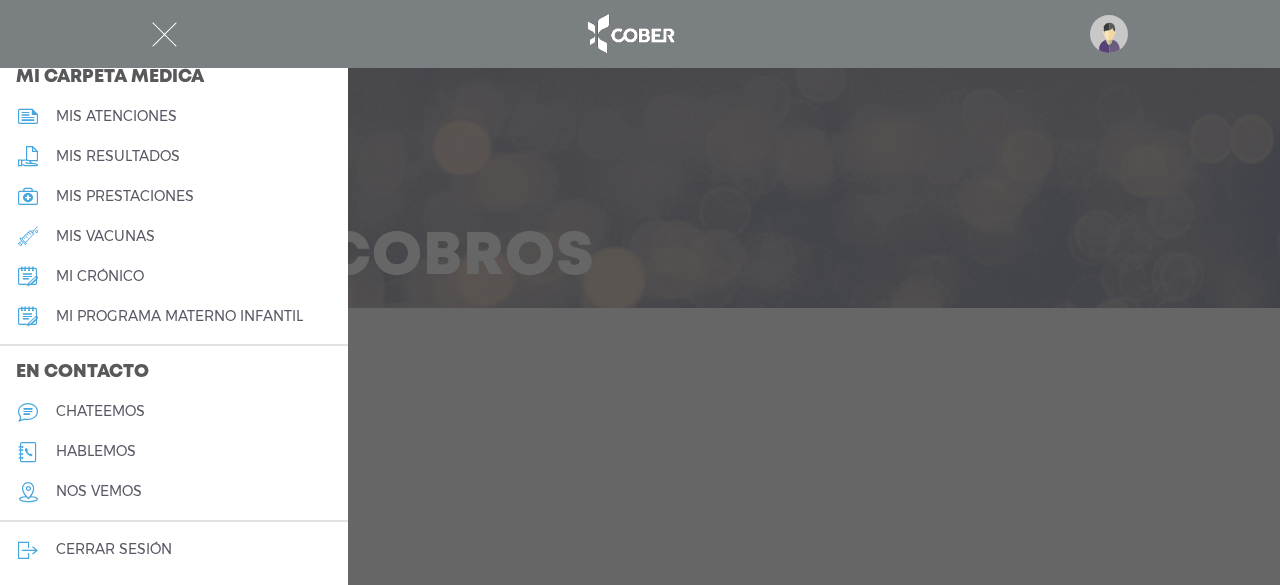 click on "chateemos" at bounding box center [100, 411] 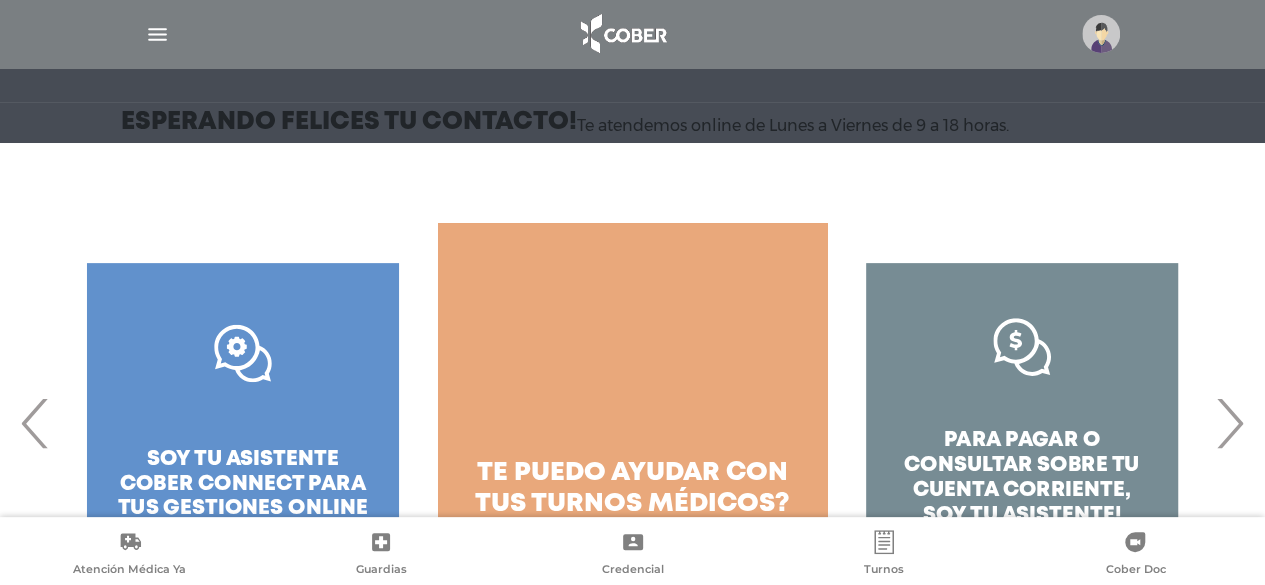 scroll, scrollTop: 312, scrollLeft: 0, axis: vertical 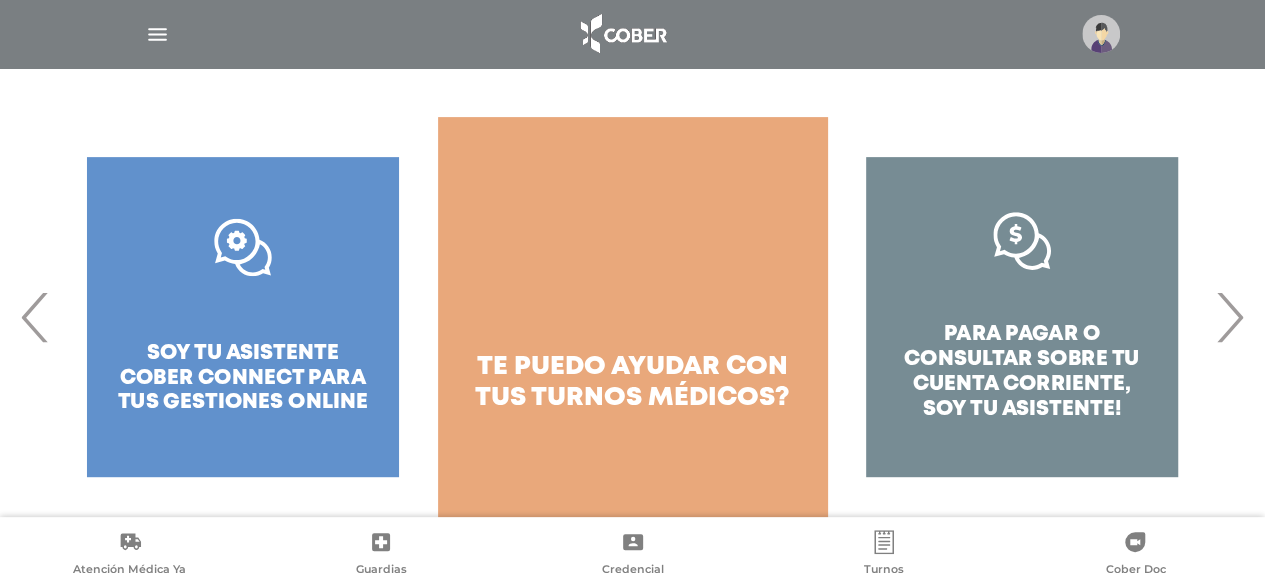 click on "para
pagar o consultar sobre tu cuenta corriente,
soy tu asistente!" at bounding box center (1022, 317) 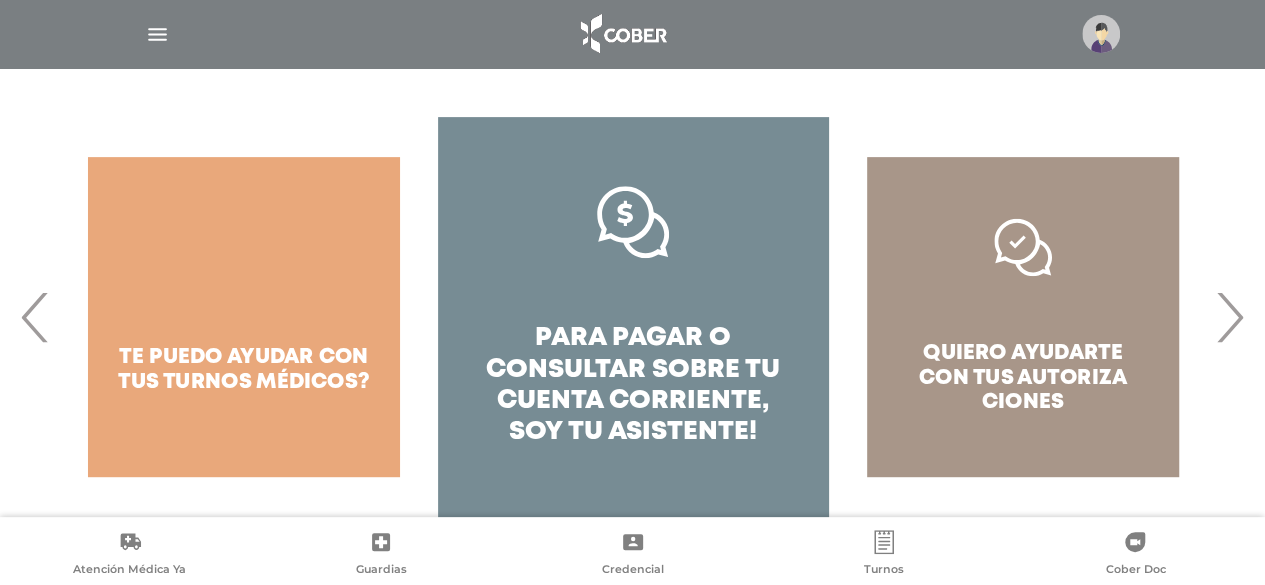 click on "pagar o consultar sobre tu cuenta corriente," at bounding box center [633, 369] 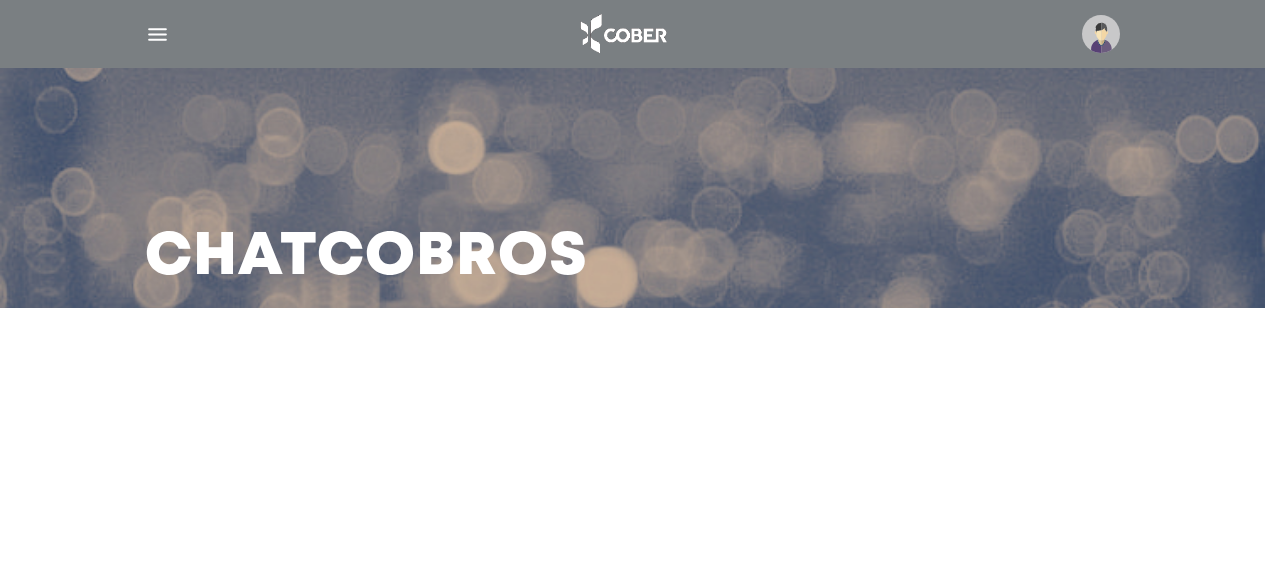 scroll, scrollTop: 0, scrollLeft: 0, axis: both 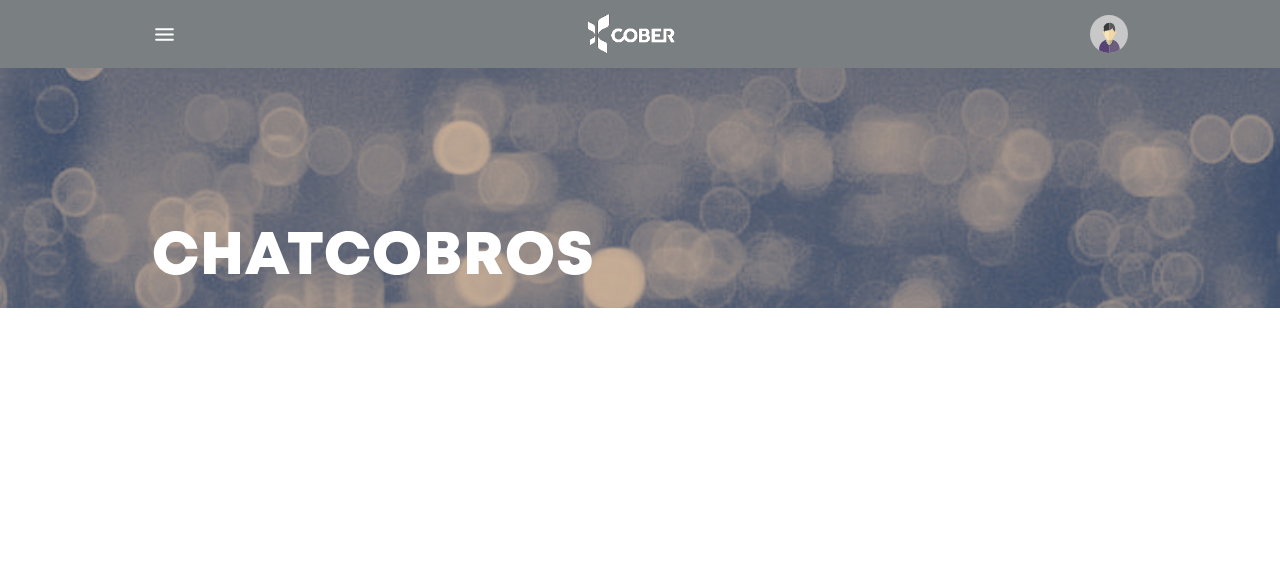click on "Chat Cobros" at bounding box center [373, 258] 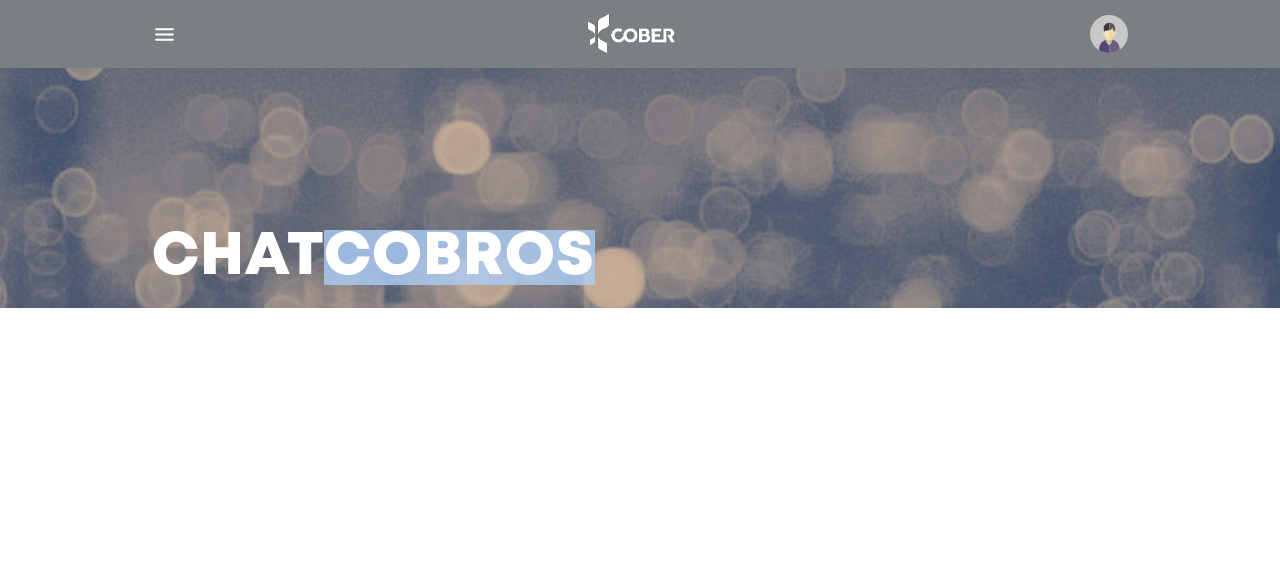 click on "Chat Cobros" at bounding box center [373, 258] 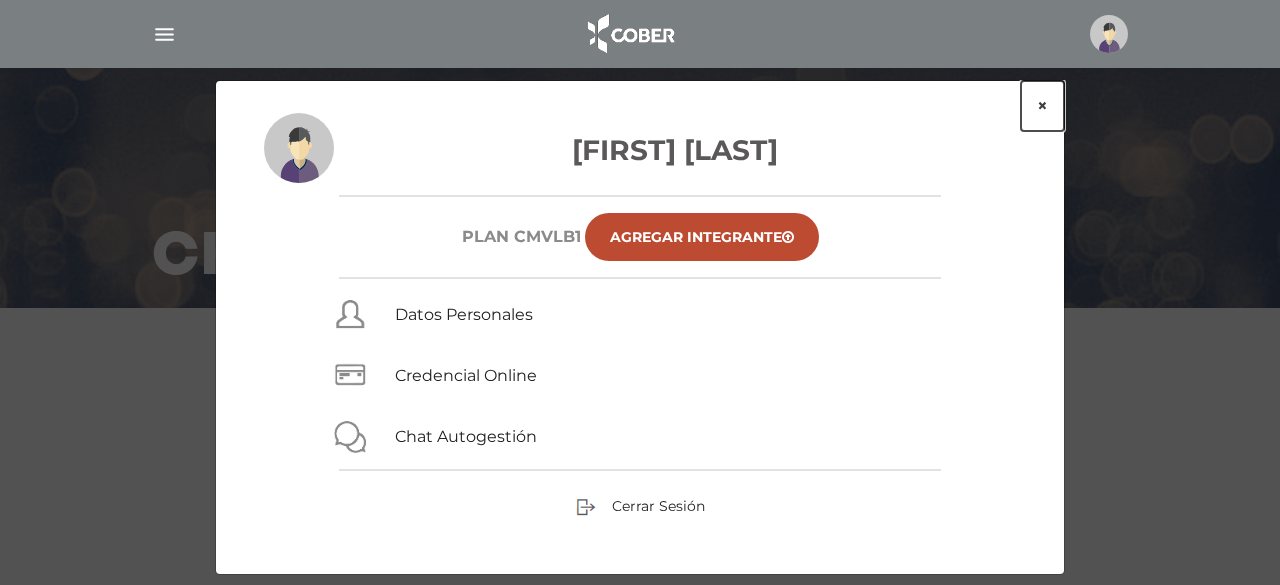 click on "×" at bounding box center (1042, 106) 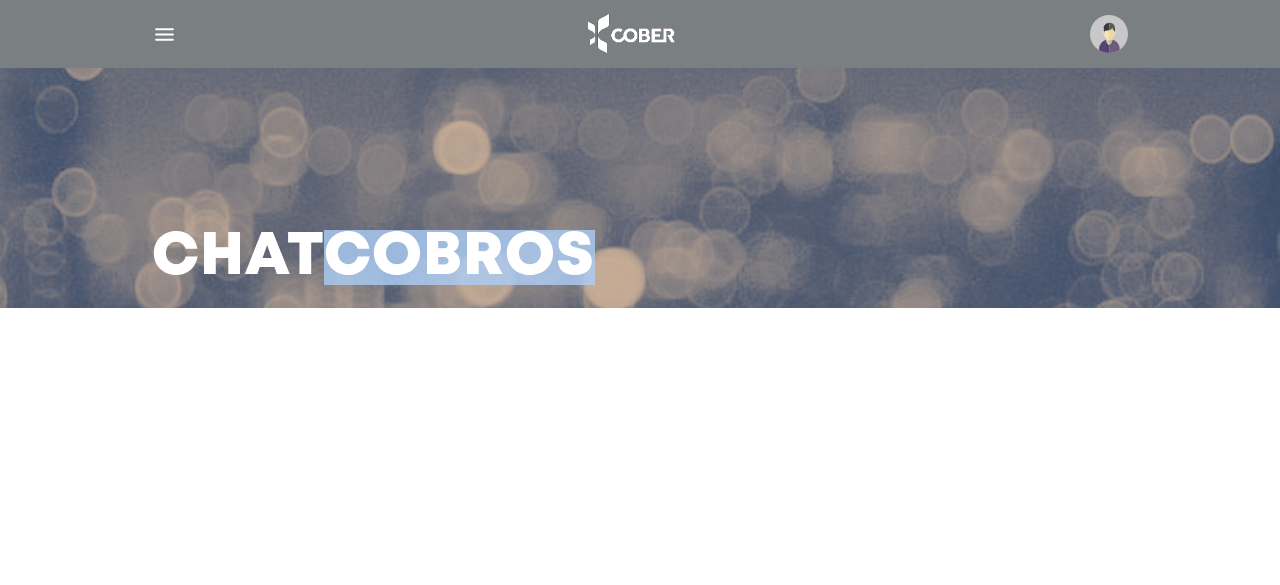 click at bounding box center (1109, 34) 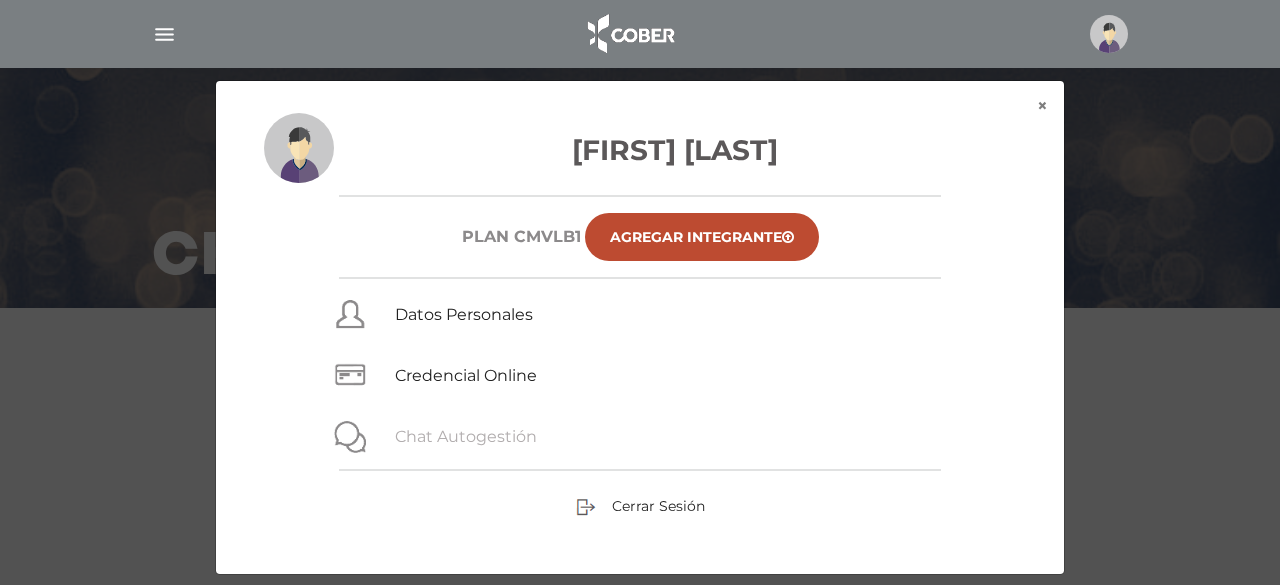 click on "Chat Autogestión" at bounding box center (466, 436) 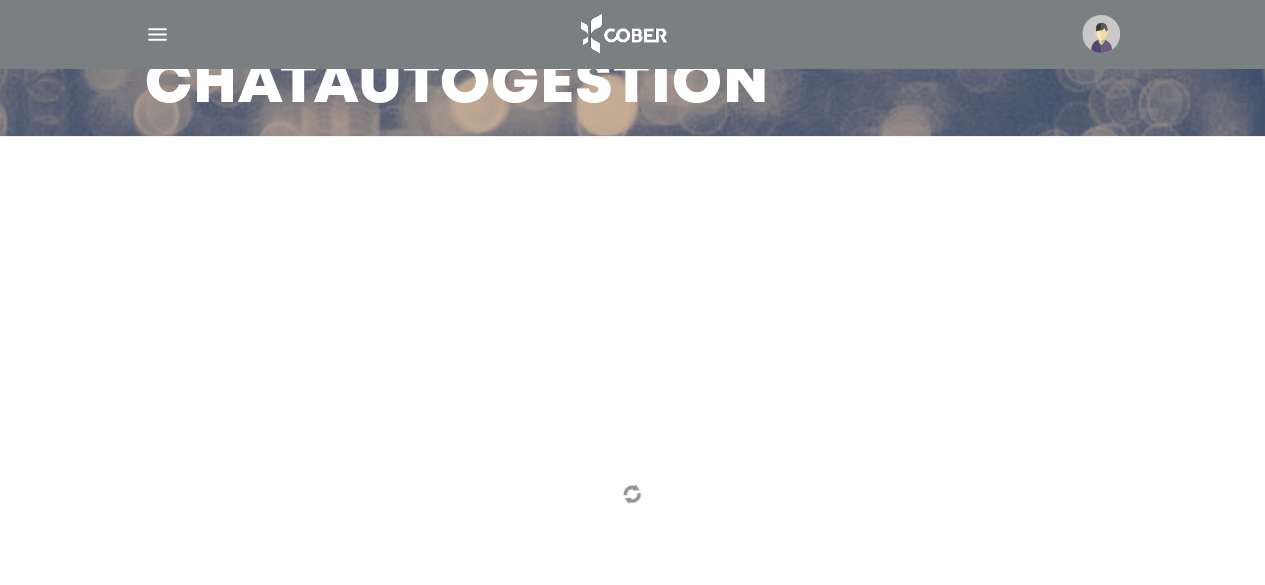 scroll, scrollTop: 180, scrollLeft: 0, axis: vertical 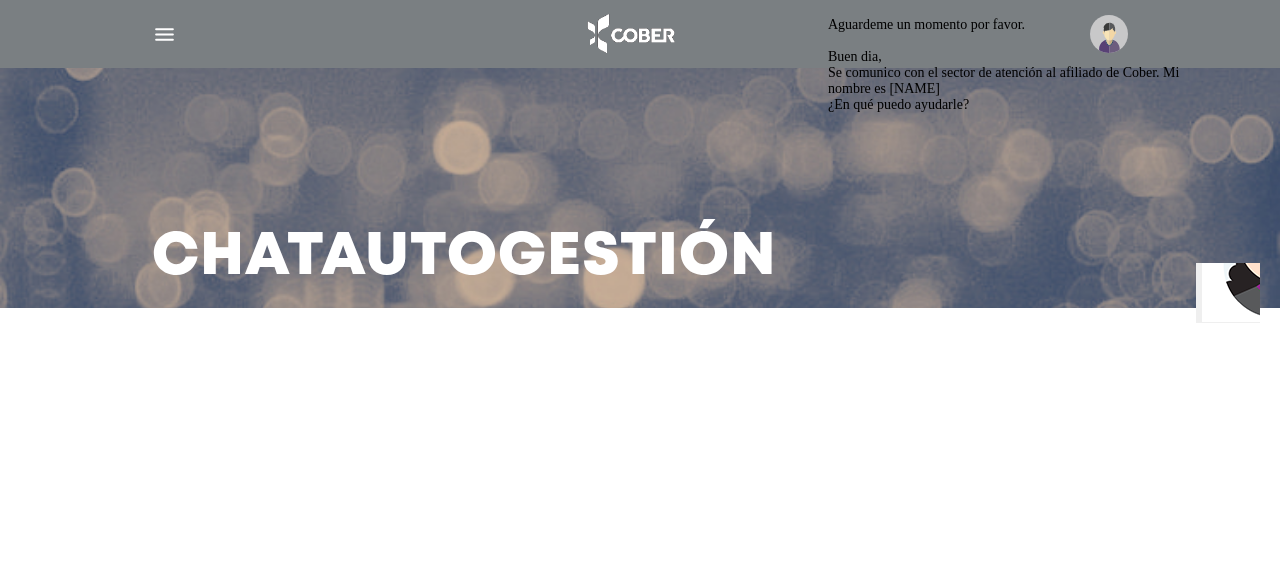 click on "Buen dia, Se comunico con el sector de atención al afiliado de Cober. Mi nombre es [NAME] ¿En qué puedo ayudarle?" at bounding box center (1003, 79) 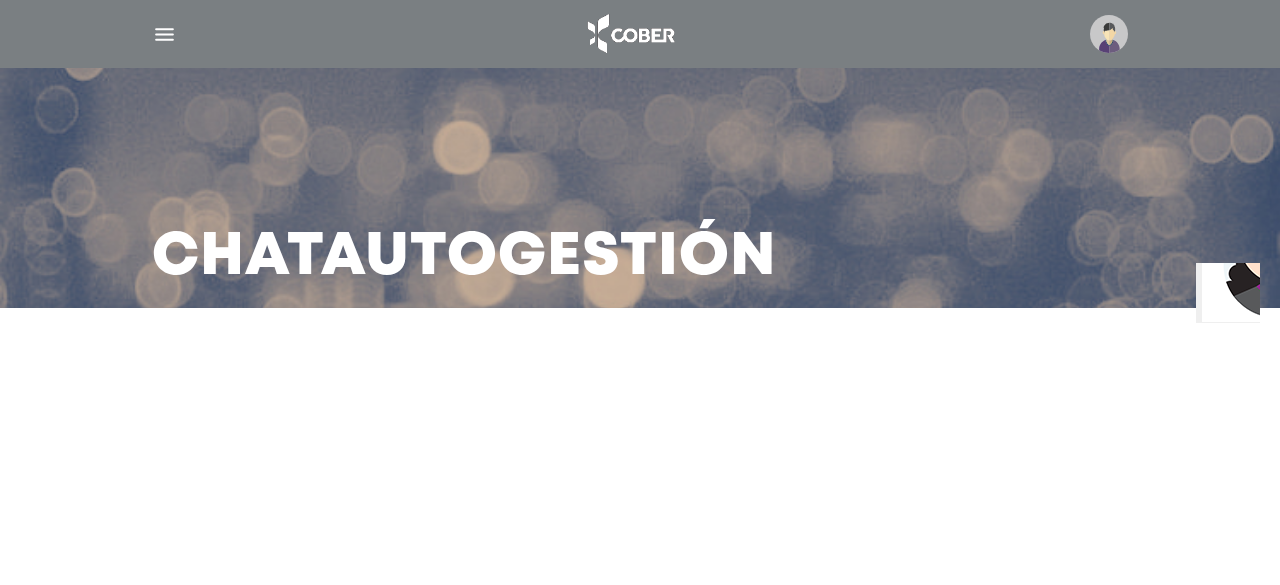 click at bounding box center (1276, 247) 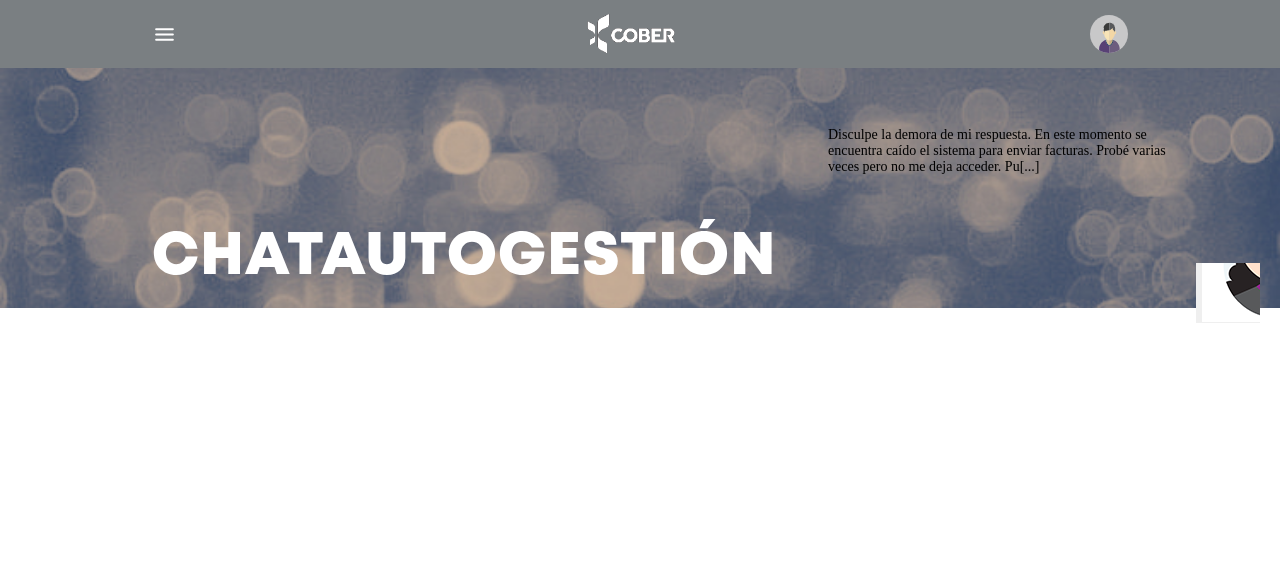 click on "Disculpe la demora de mi respuesta. En este momento se encuentra caído el sistema para enviar facturas. Probé varias veces pero no me deja acceder. Pu[...]" at bounding box center [997, 149] 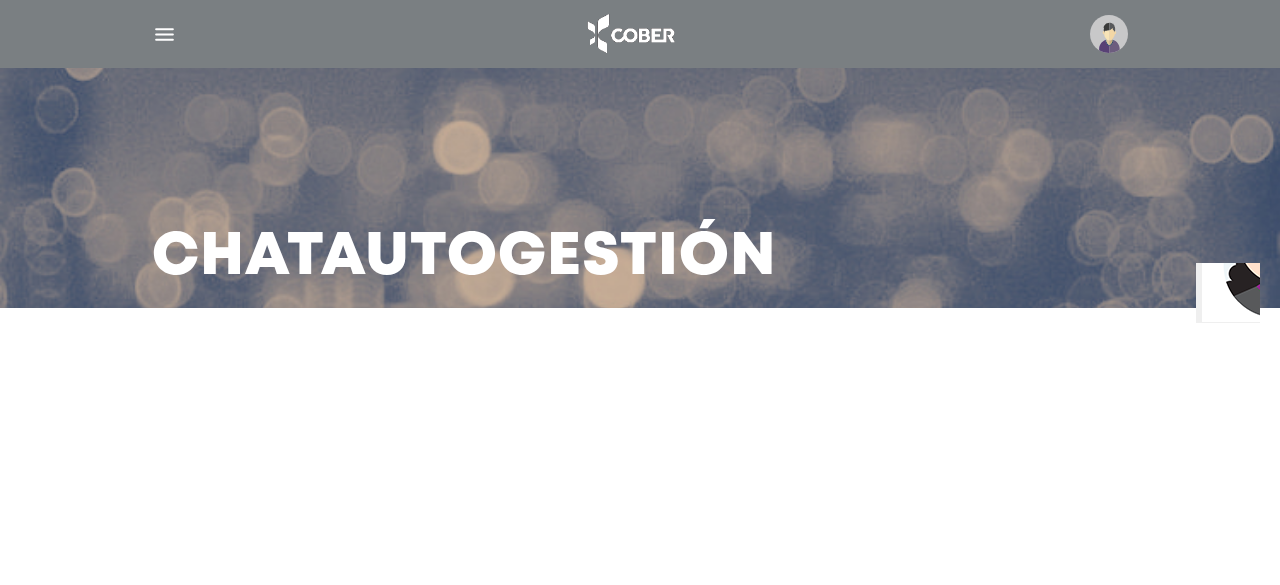 drag, startPoint x: 665, startPoint y: 132, endPoint x: 254, endPoint y: 7, distance: 429.58817 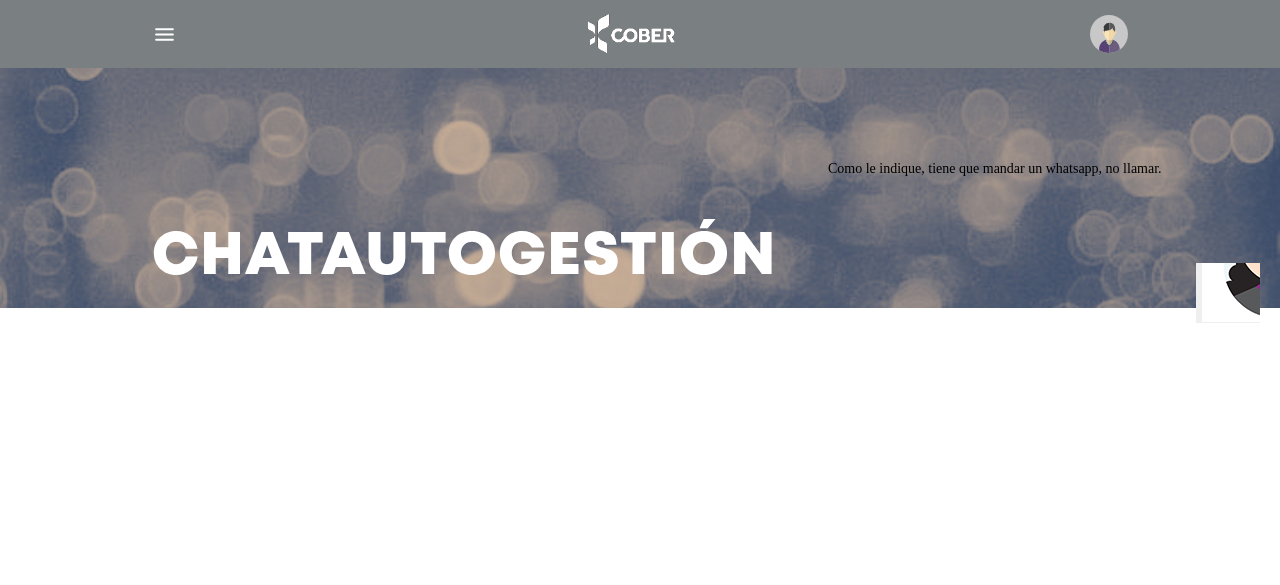 click on "Como le indique, tiene que mandar un whatsapp, no llamar." at bounding box center (1008, 168) 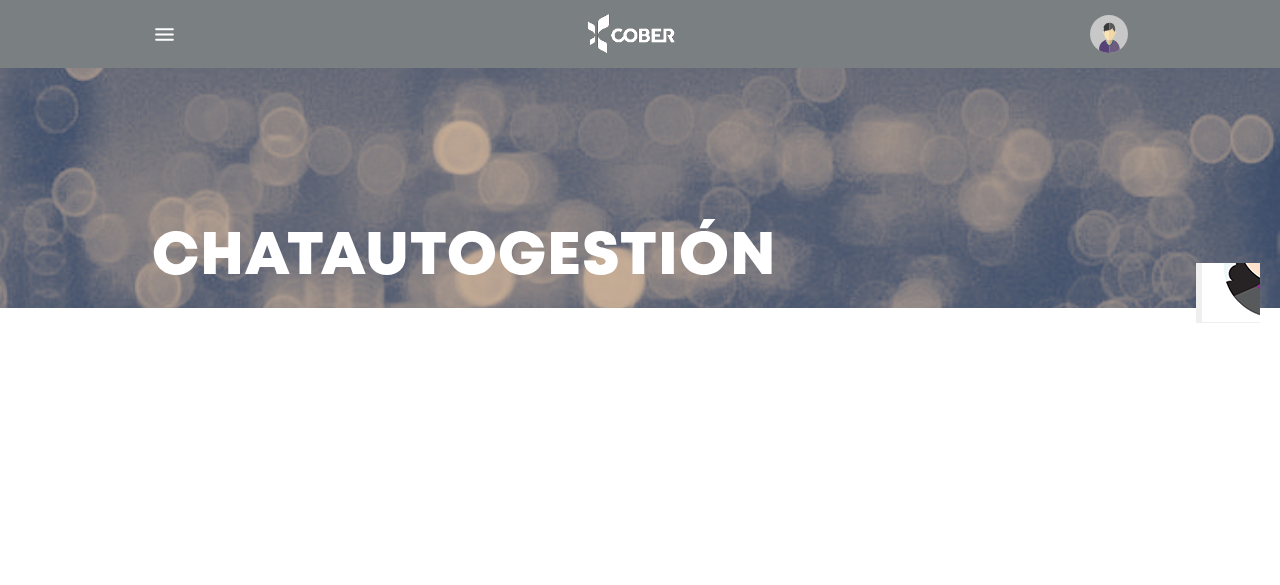 click on "Chat  Autogestión" at bounding box center [640, 292] 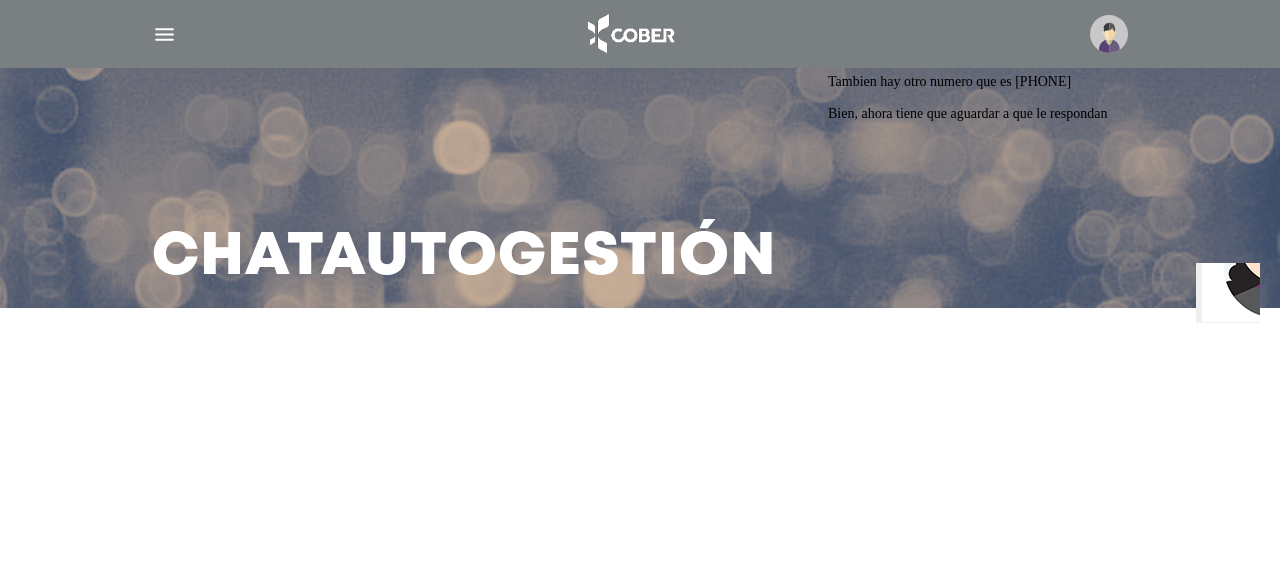 click on "Tambien hay otro numero que es [PHONE]" at bounding box center (1008, 81) 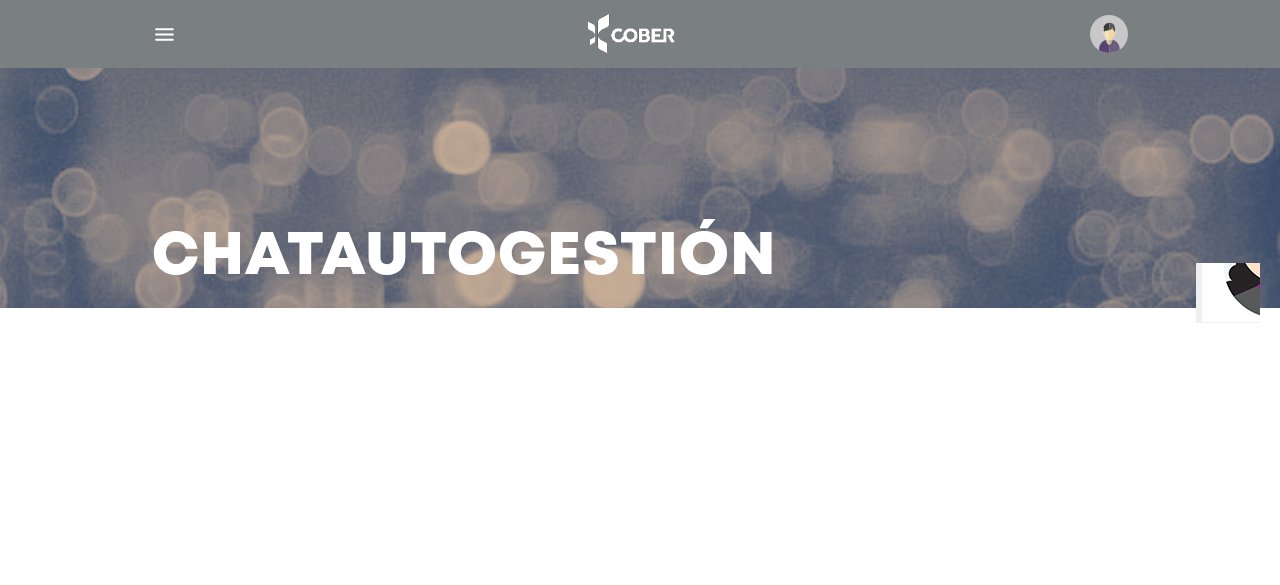 click on "Chat  Autogestión" at bounding box center (640, 292) 